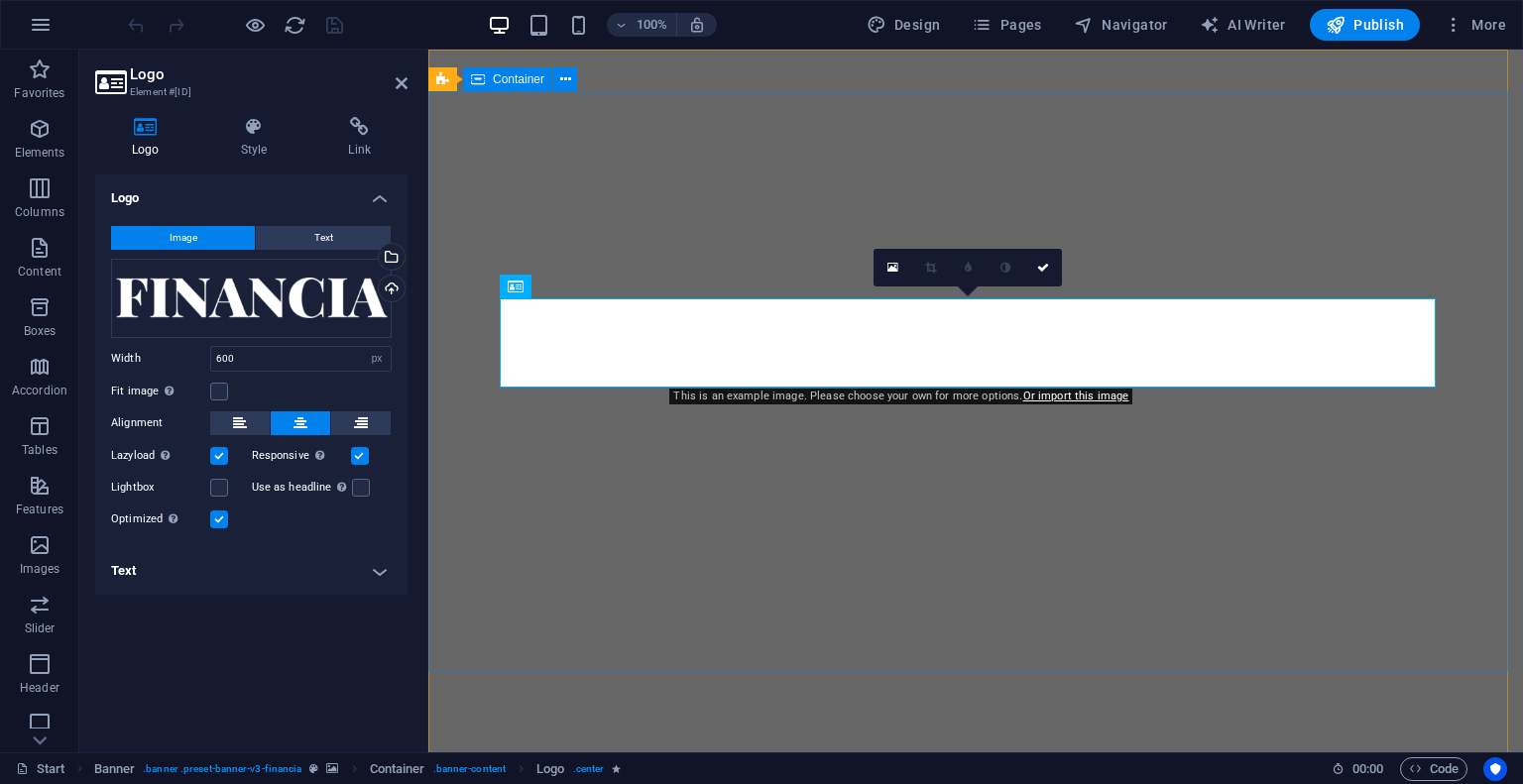select on "px" 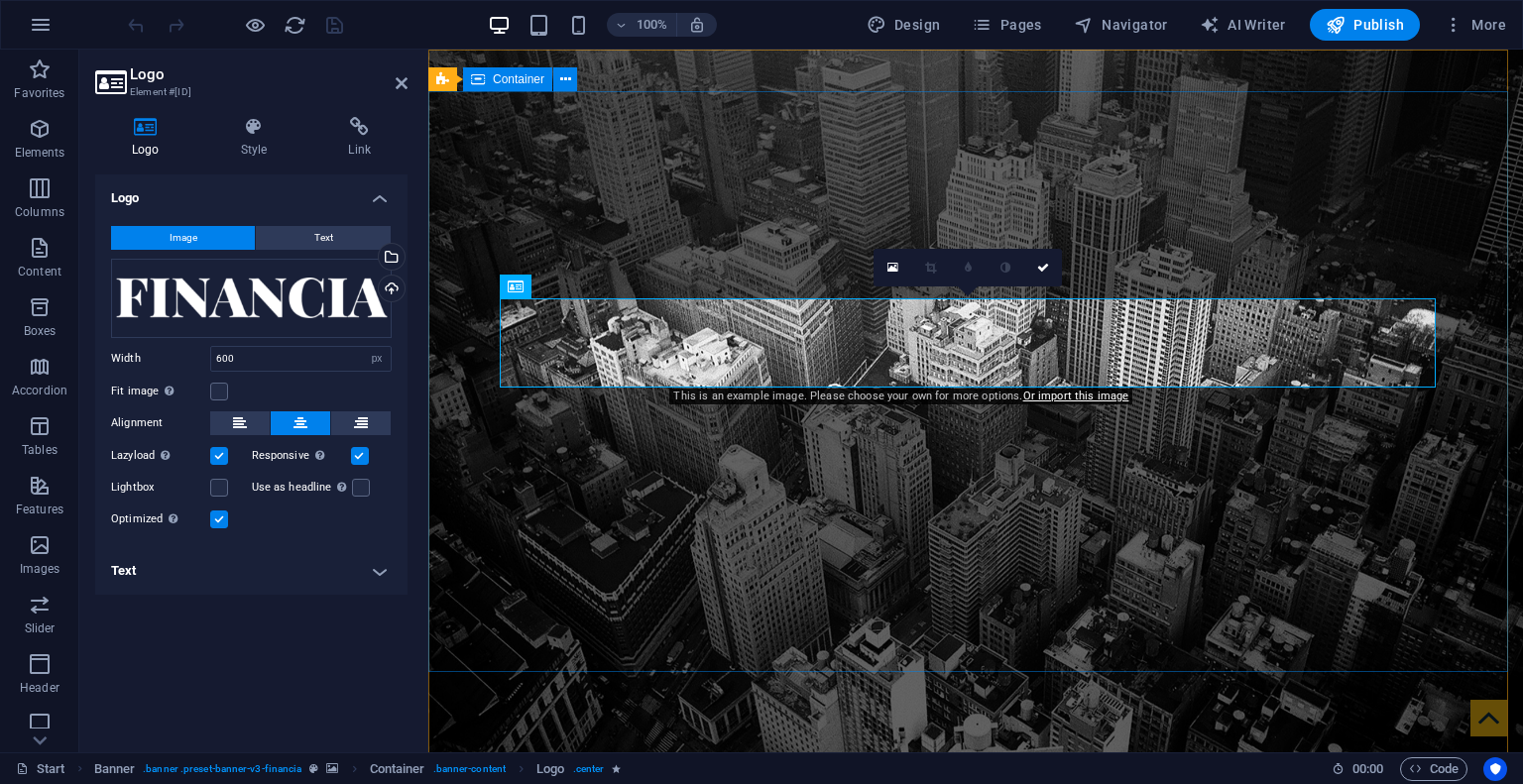 scroll, scrollTop: 0, scrollLeft: 0, axis: both 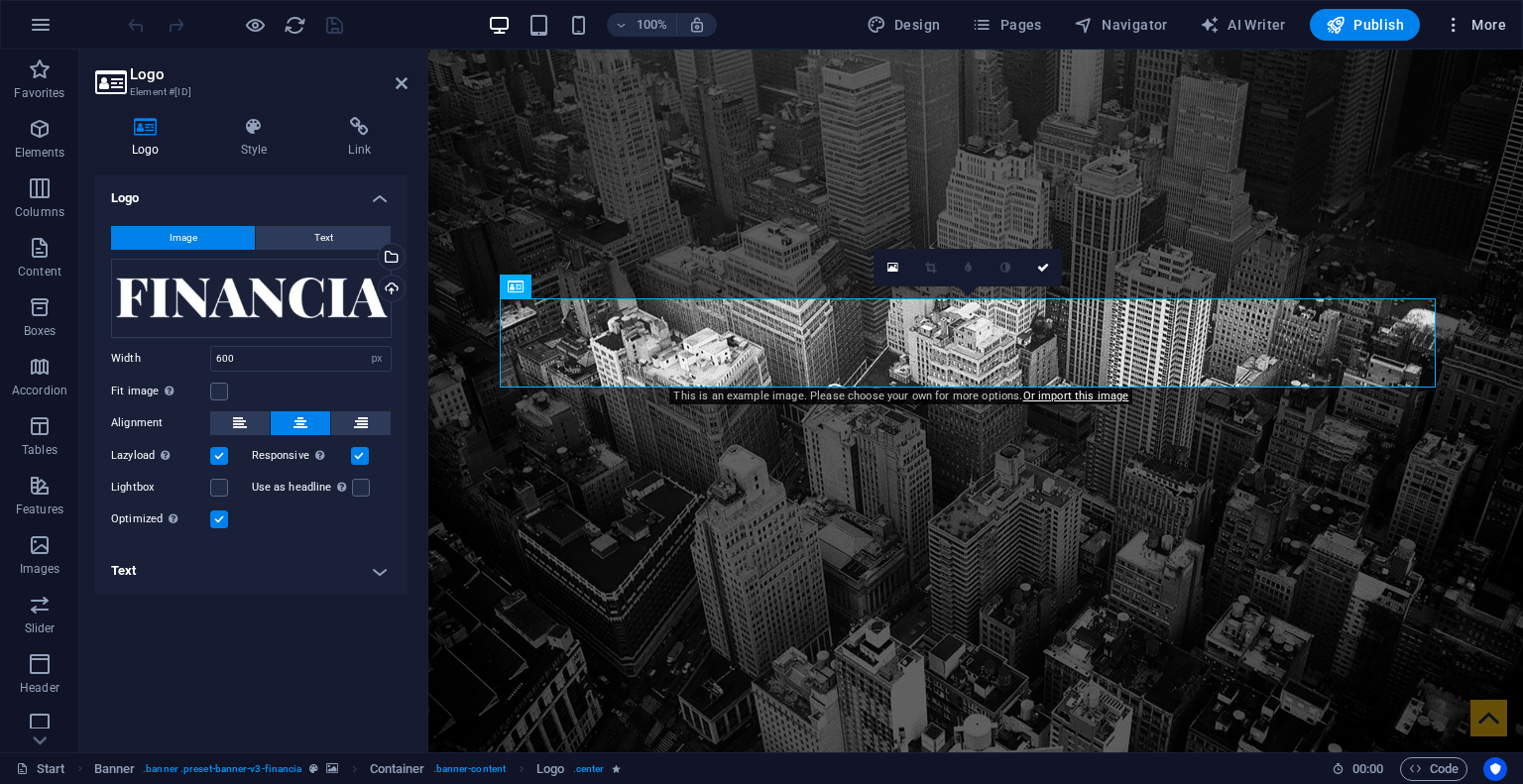 click on "More" at bounding box center (1474, 25) 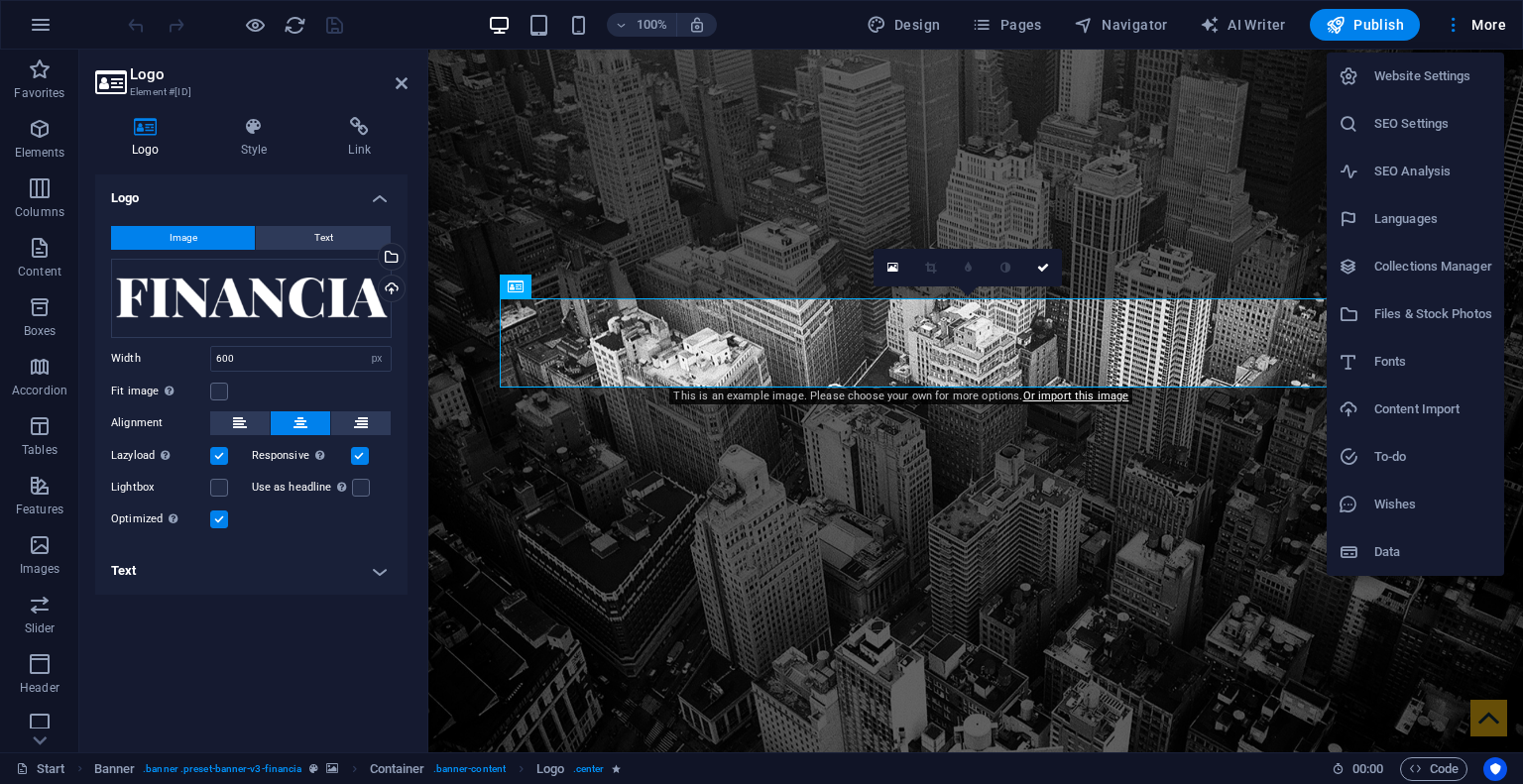 click at bounding box center [762, 392] 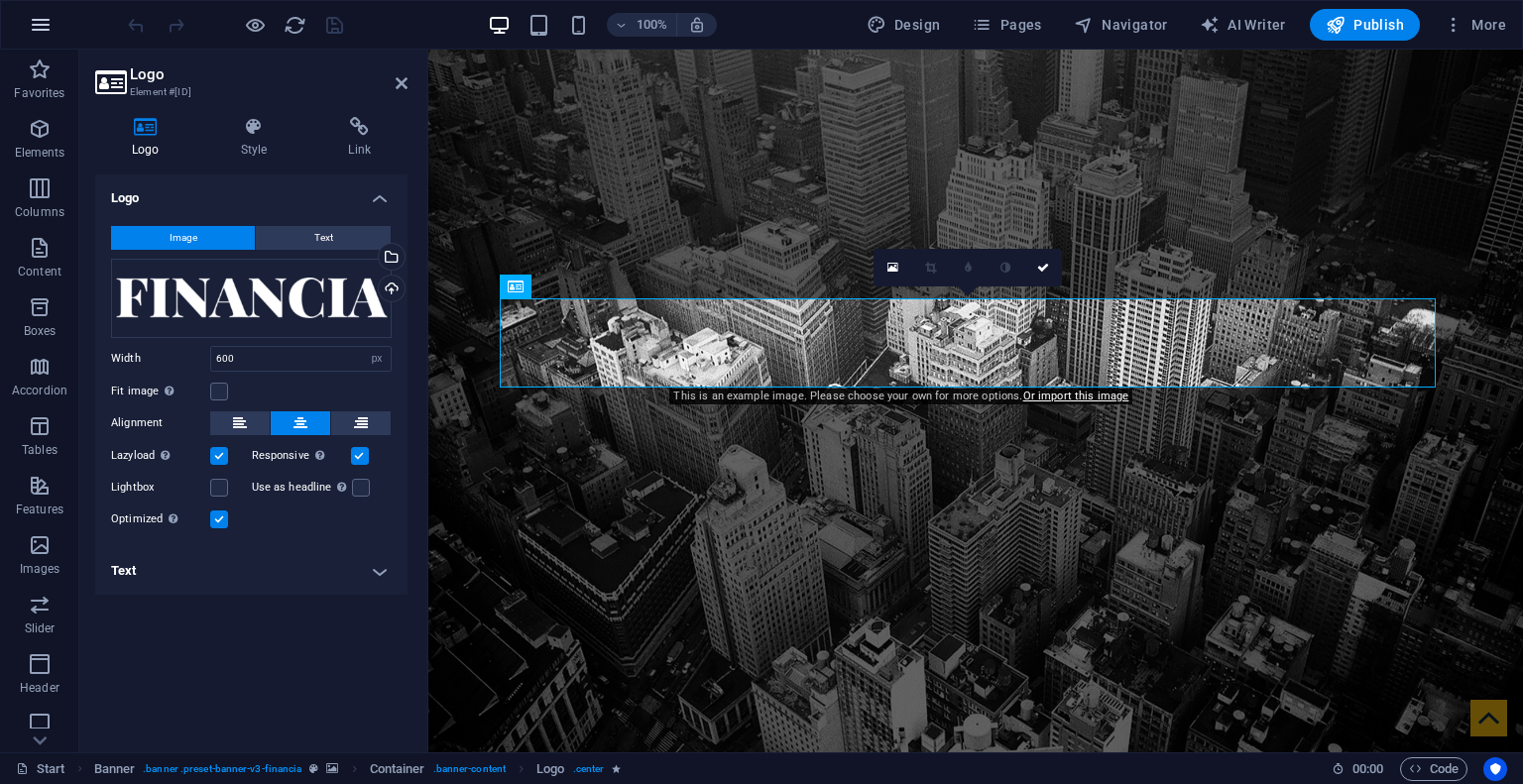 click at bounding box center (41, 25) 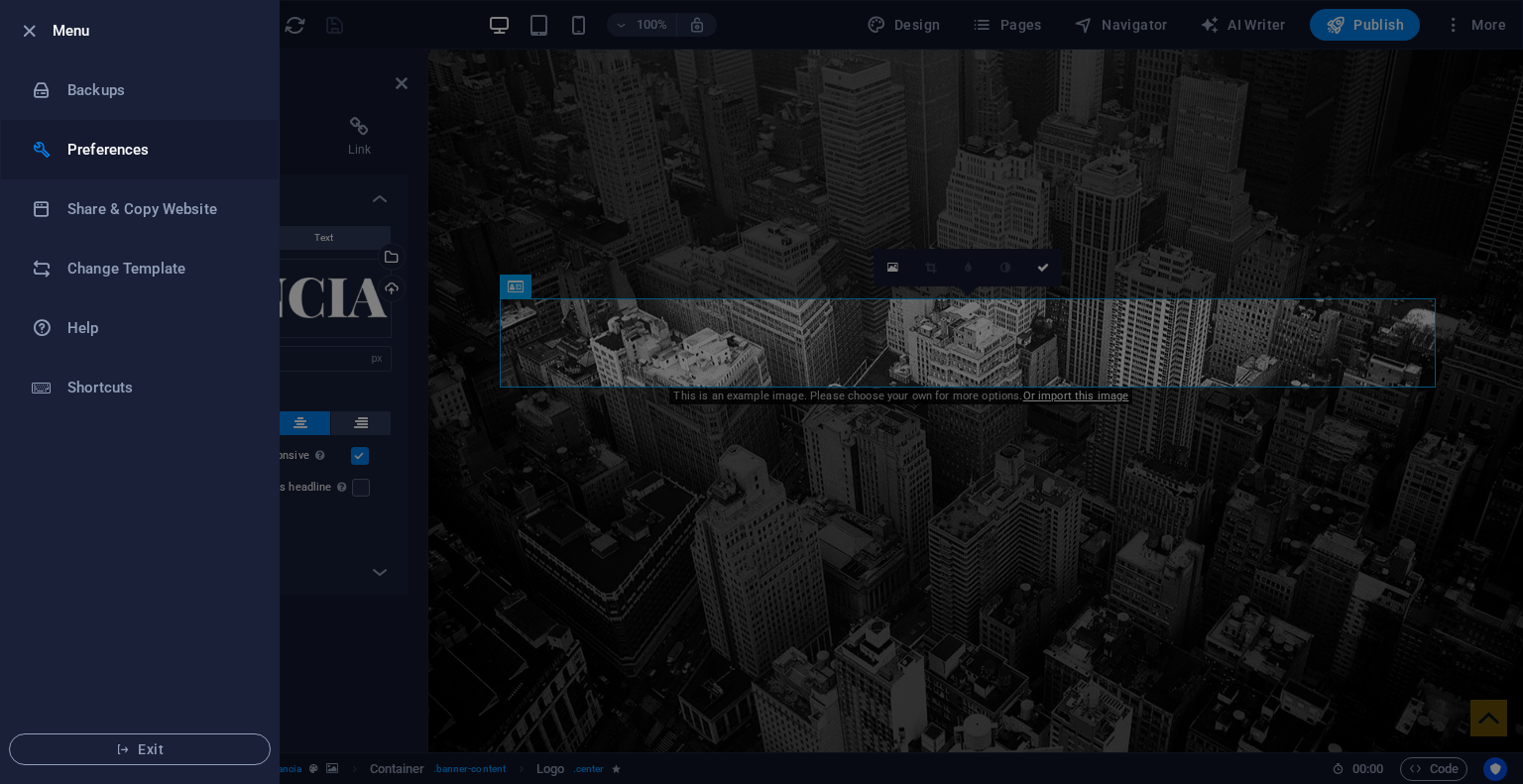 click on "Preferences" at bounding box center [159, 150] 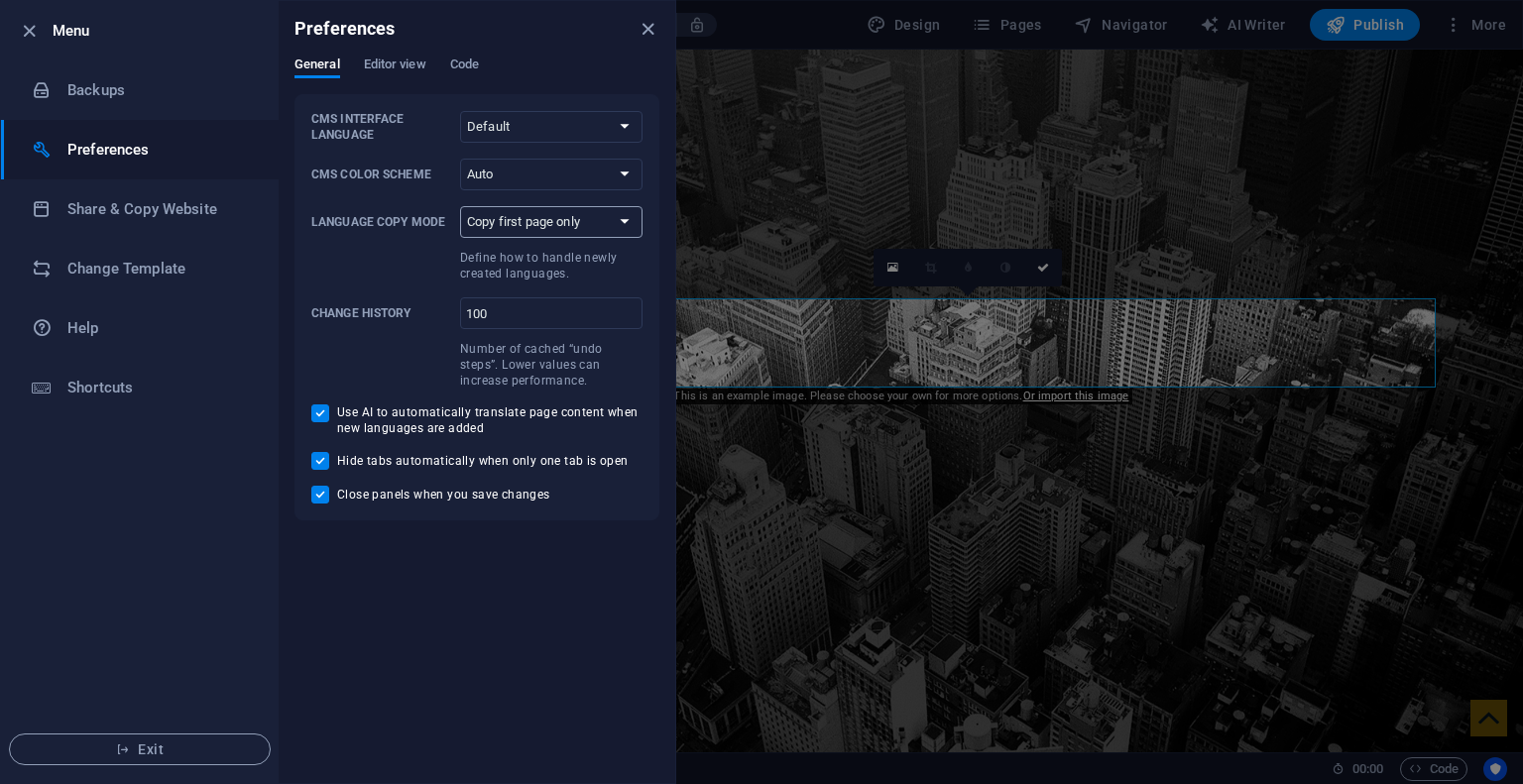 click on "Copy first page only Copy all pages" at bounding box center [551, 222] 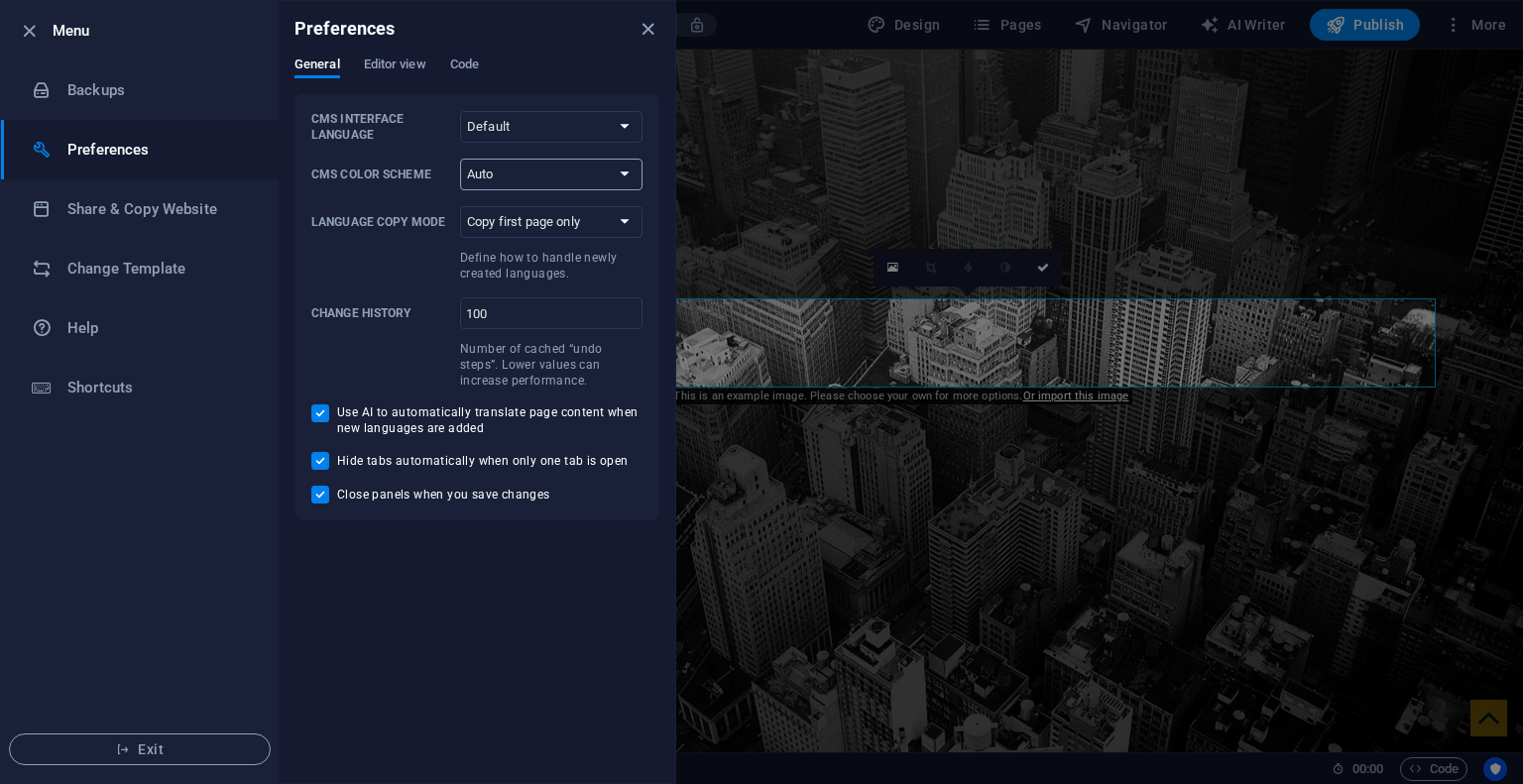click on "Auto Dark Light" at bounding box center (551, 174) 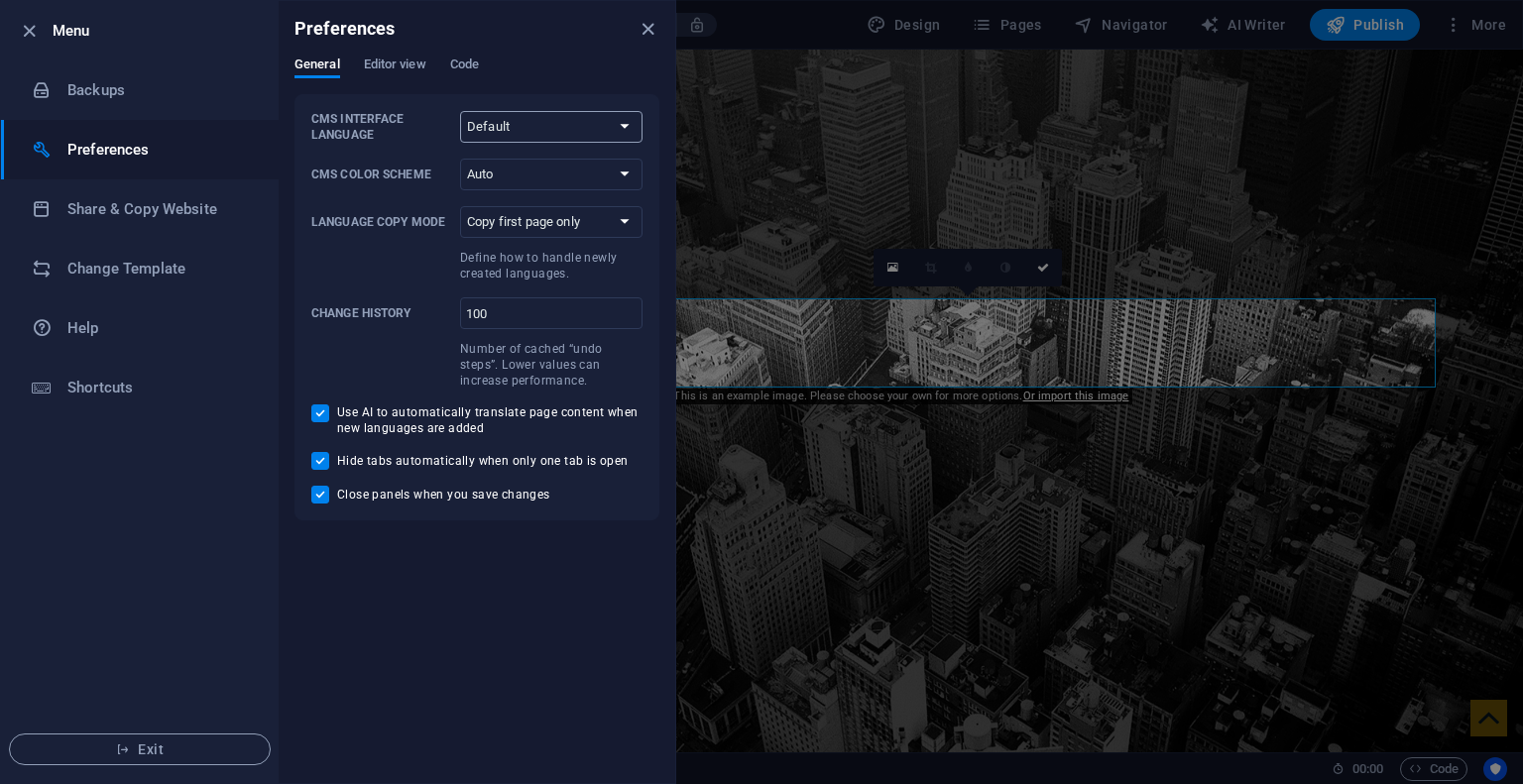 click on "Default Deutsch English Español Français Magyar Italiano Nederlands Polski Português русский язык Svenska Türkçe 日本語" at bounding box center (551, 127) 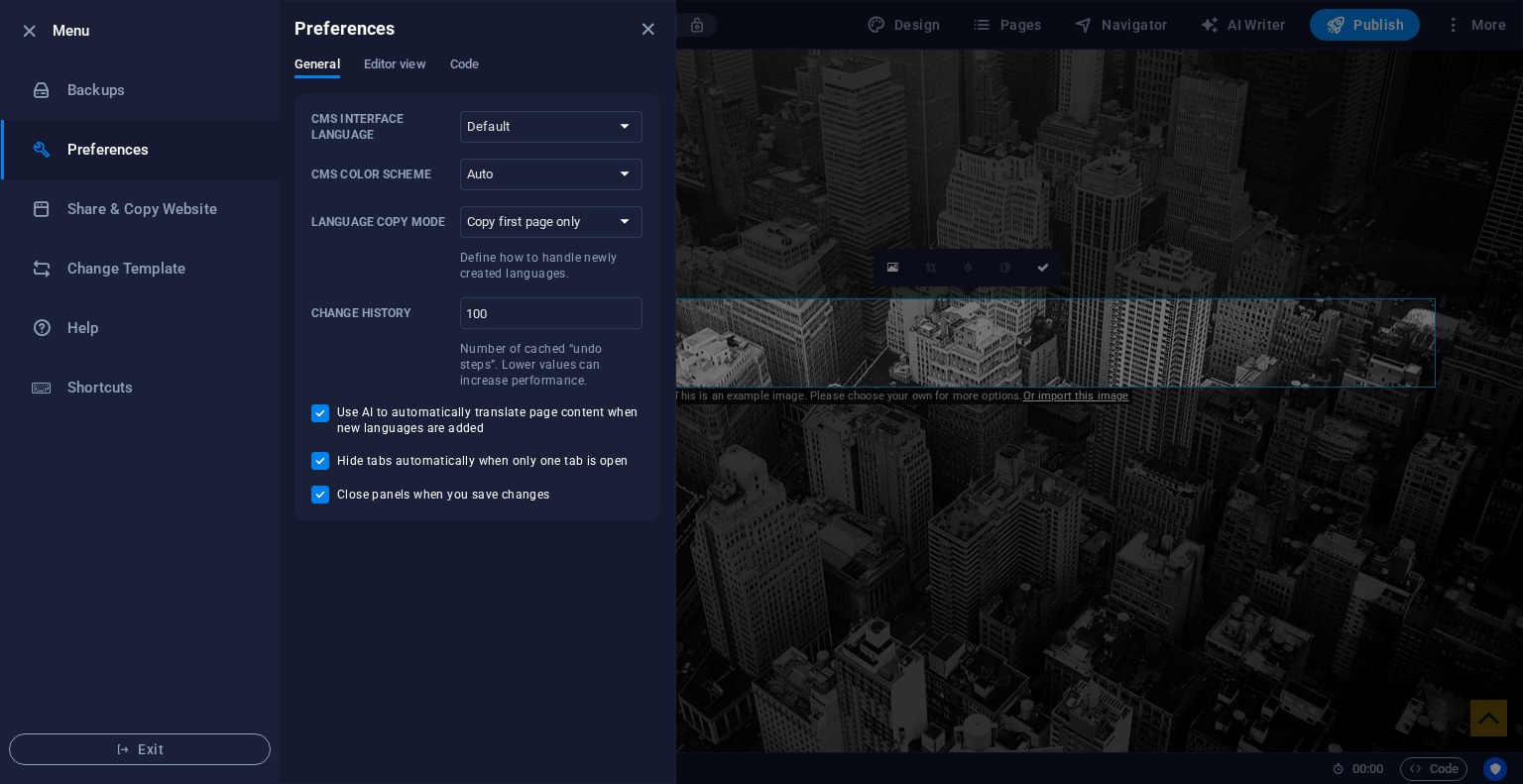 click on "Preferences General Editor view Code CMS Interface Language Default Deutsch English Español Français Magyar Italiano Nederlands Polski Português русский язык Svenska Türkçe 日本語 CMS Color Scheme Auto Dark Light Language Copy Mode Copy first page only Copy all pages Define how to handle newly created languages. Change history 100 ​ Number of cached “undo steps”. Lower values can increase performance. Use AI to automatically translate page content when new languages are added Hide tabs automatically when only one tab is open Close panels when you save changes Show labels in content sidebar Focus elements that are currently being edited by darkening the rest of the page On resize automatically adjust zoom level to fit chosen device Show dialogs when adding elements to collections Compile SCSS automatically after the last keystroke Compile trigger (SCSS) Semicolon (”;”) Closing bracket (“}”) Enter Tab Prevent auto-compilation errors from being displayed Clean up unused CSS code" at bounding box center (477, 392) 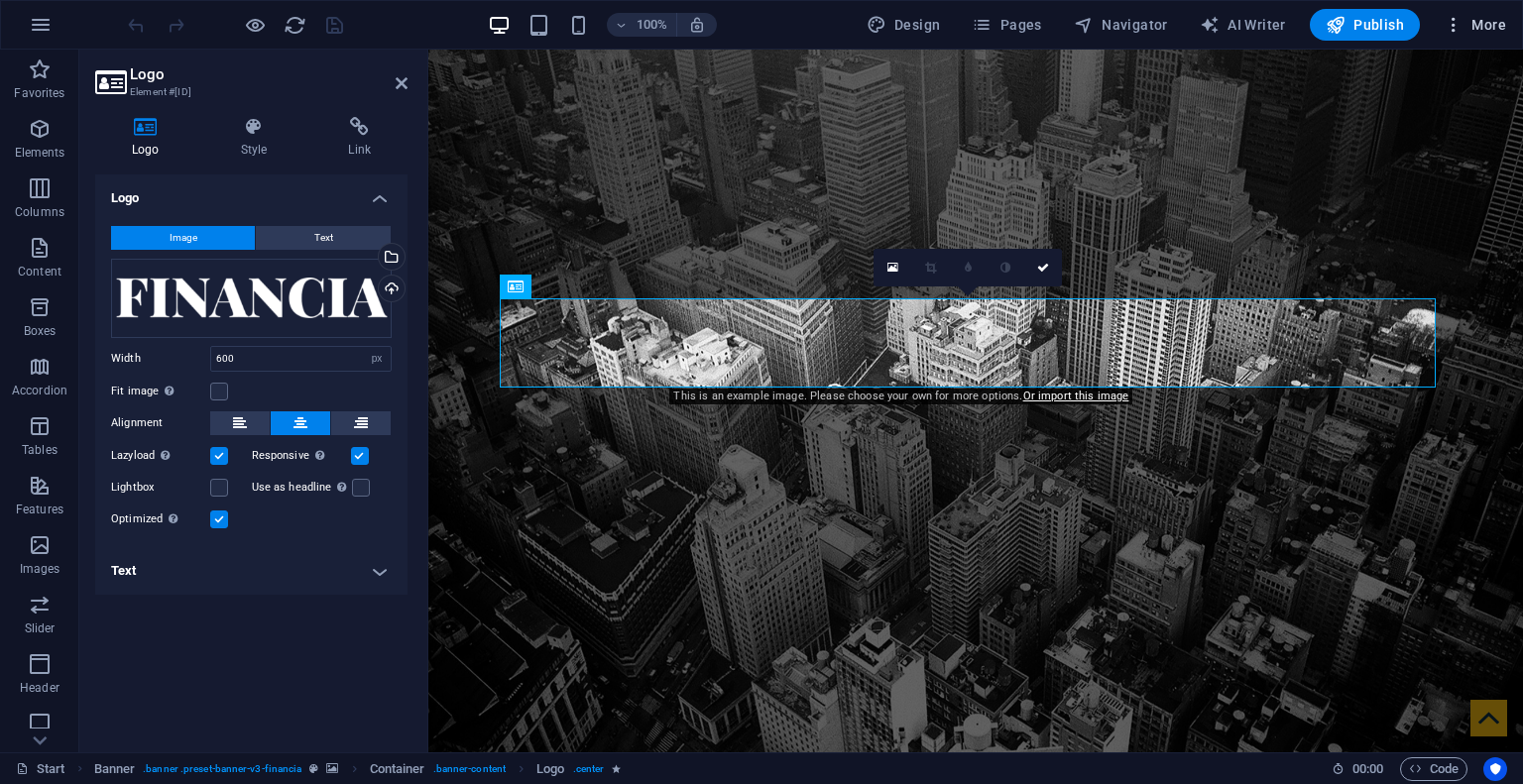 click on "More" at bounding box center [1474, 25] 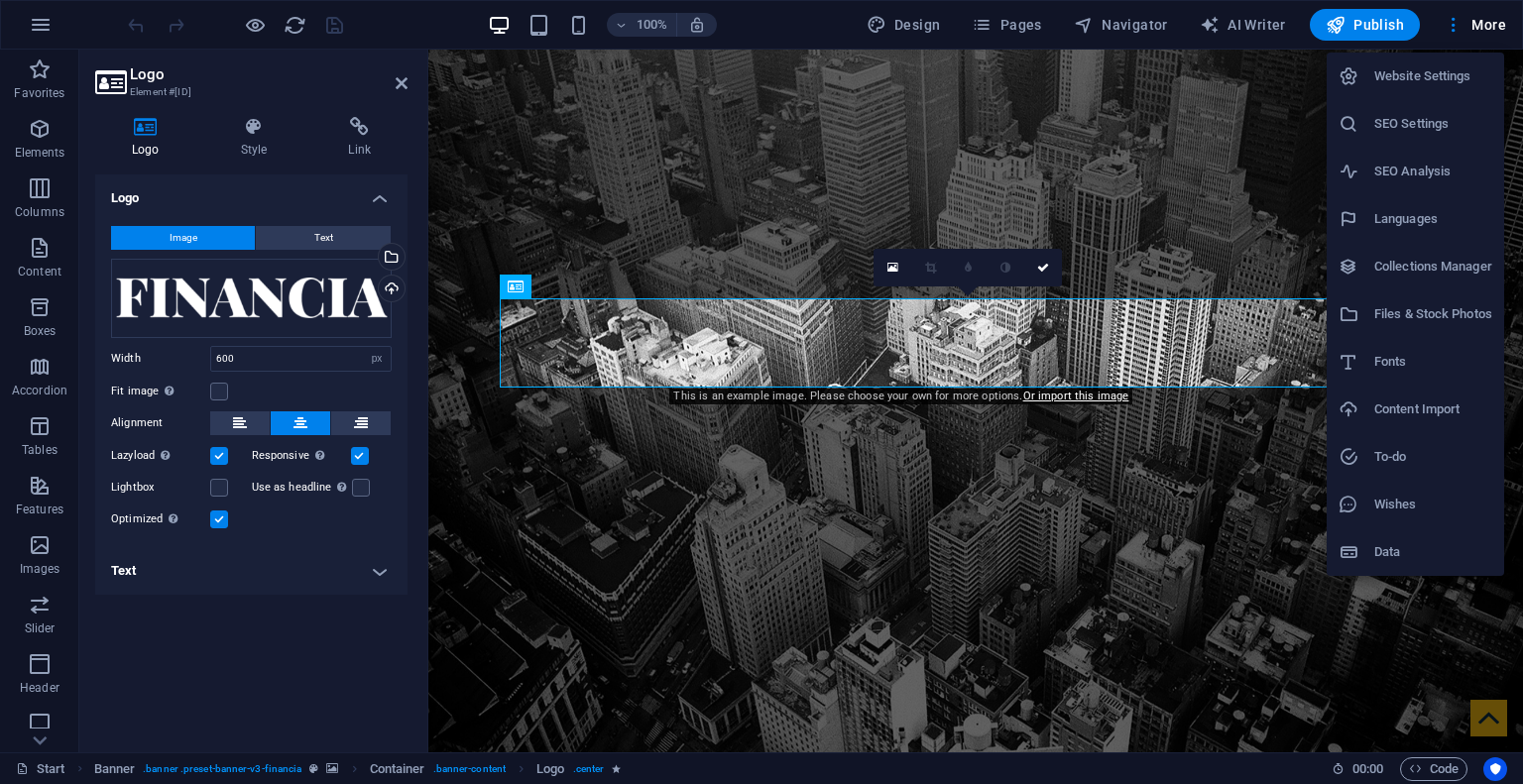 click on "Website Settings" at bounding box center [1433, 76] 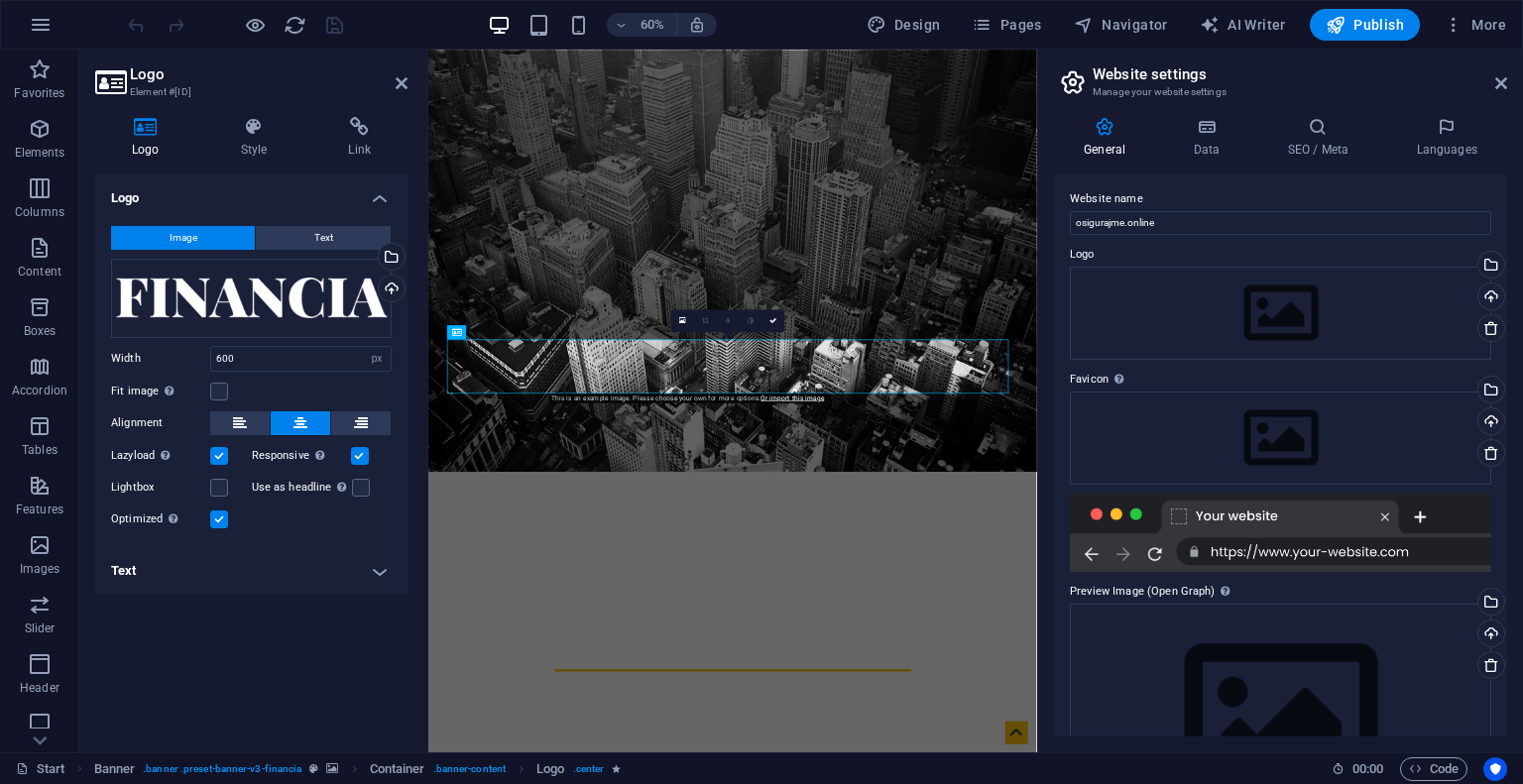 scroll, scrollTop: 0, scrollLeft: 0, axis: both 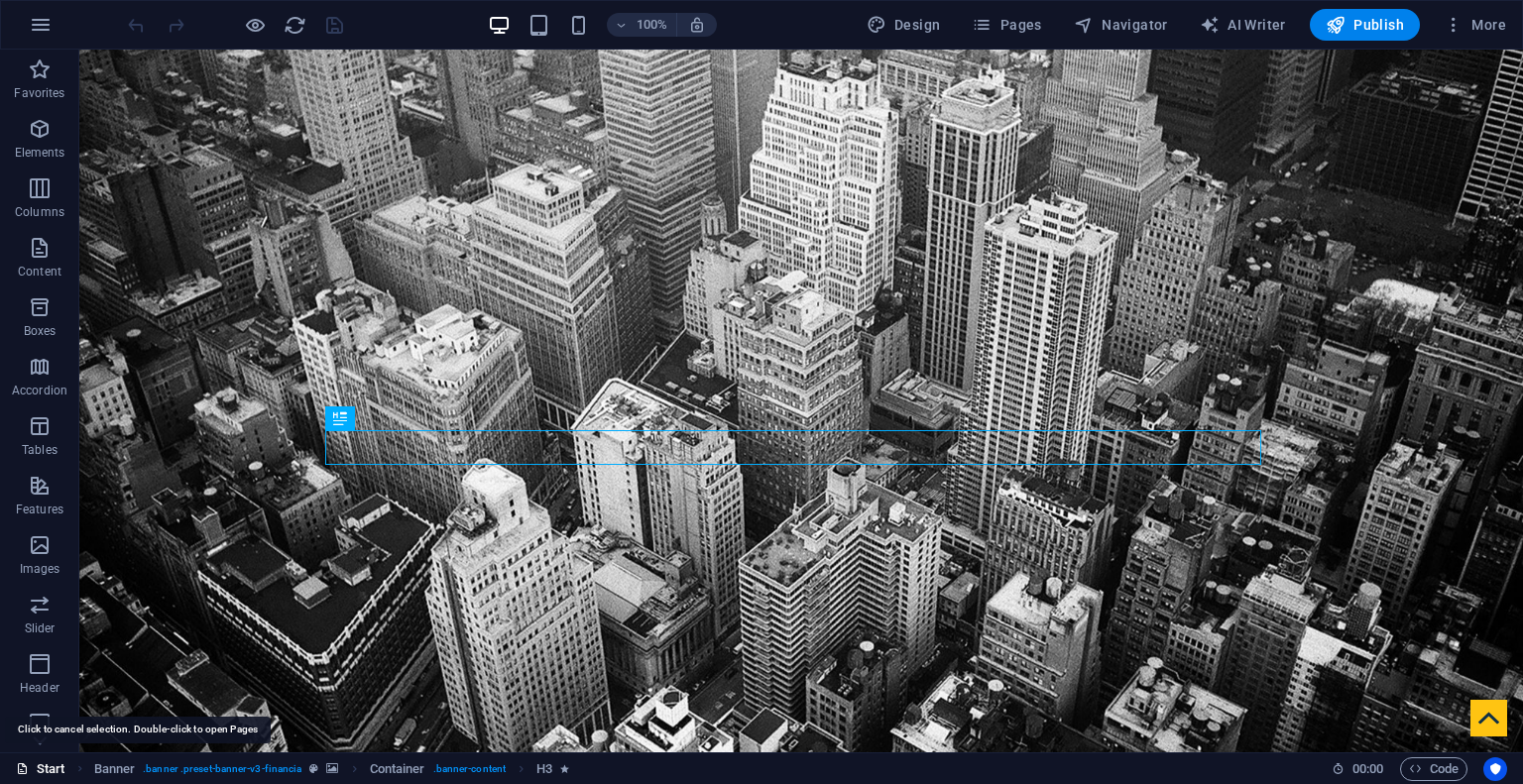 click on "Start" at bounding box center [41, 769] 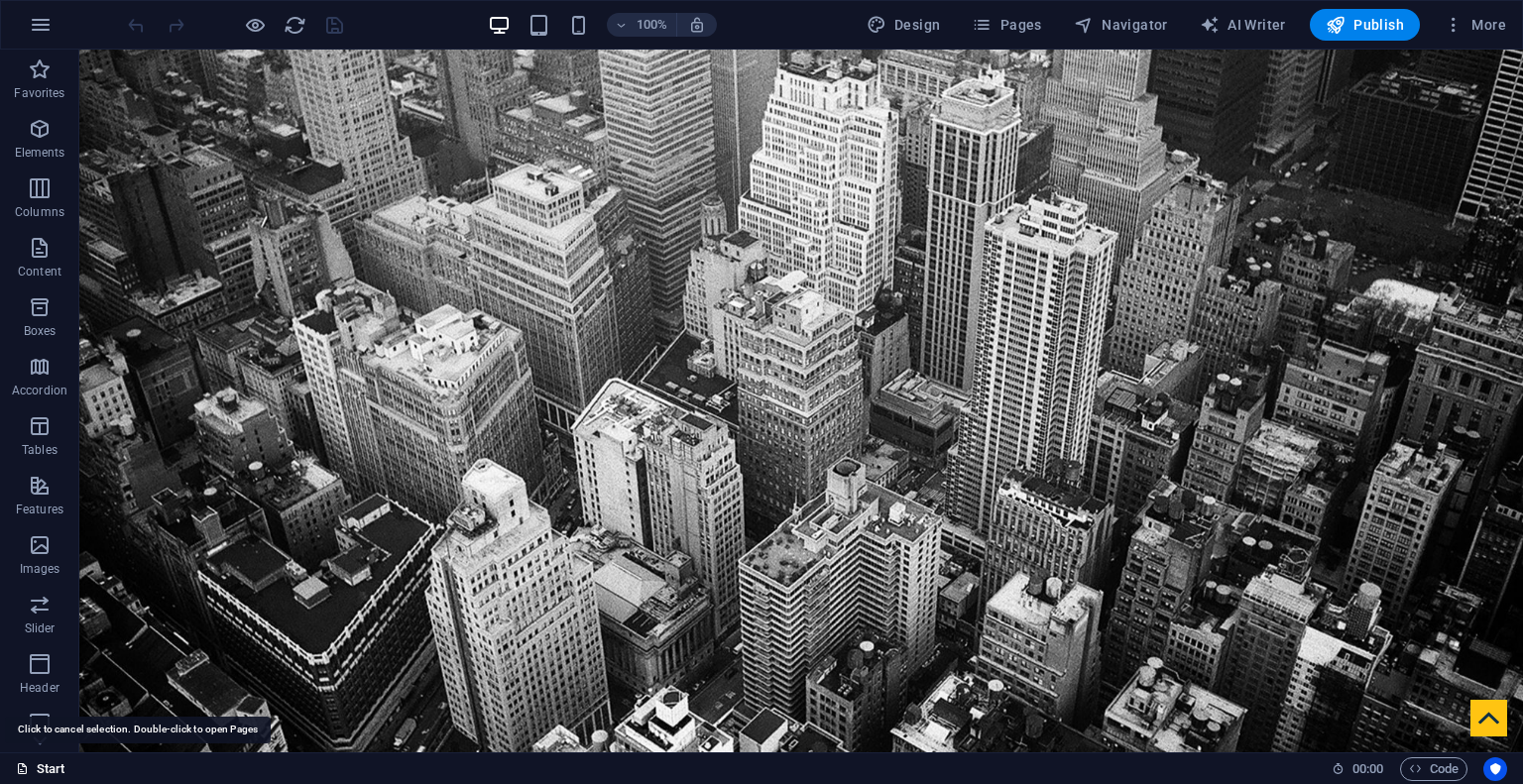 click on "Start" at bounding box center (41, 769) 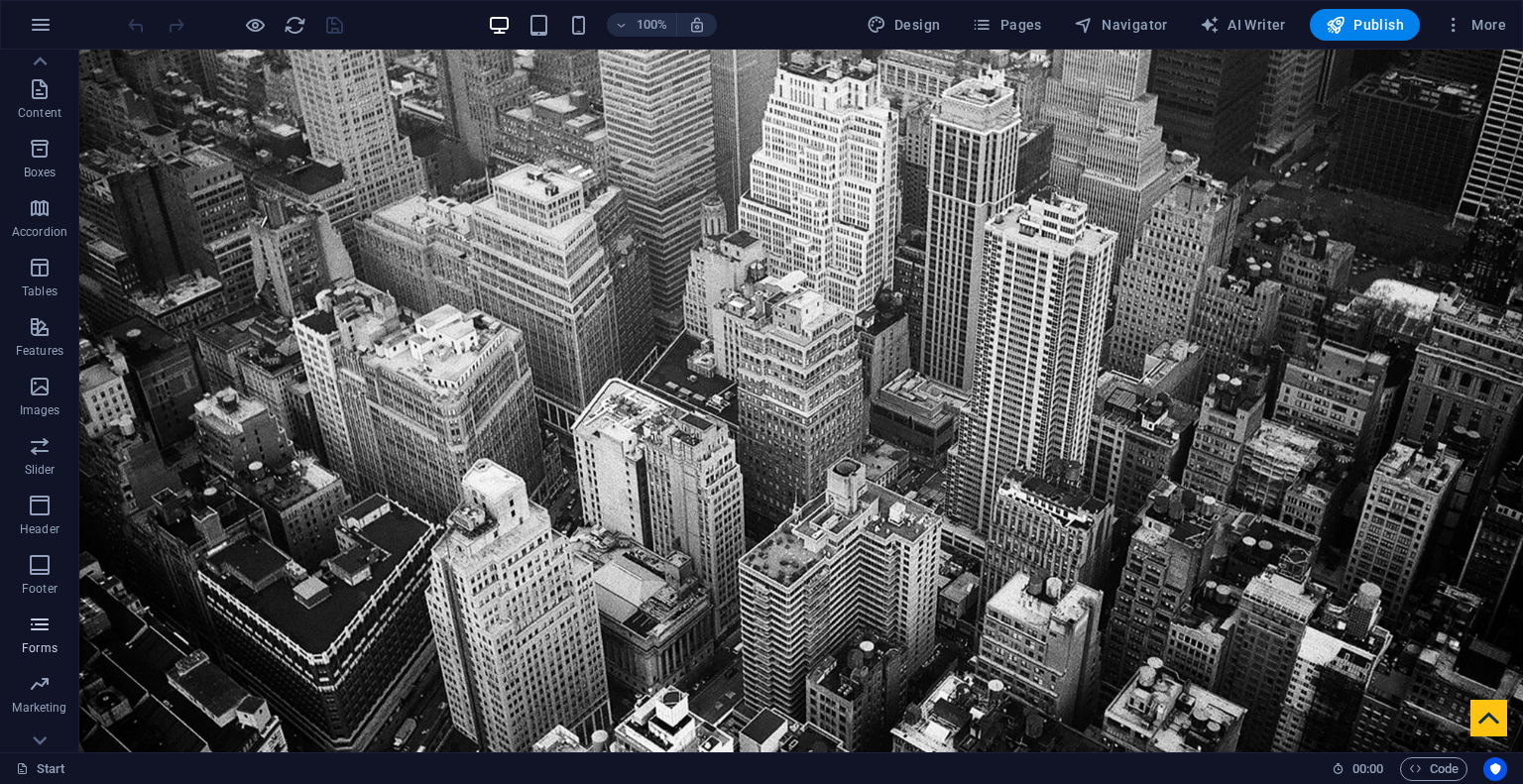 scroll, scrollTop: 188, scrollLeft: 0, axis: vertical 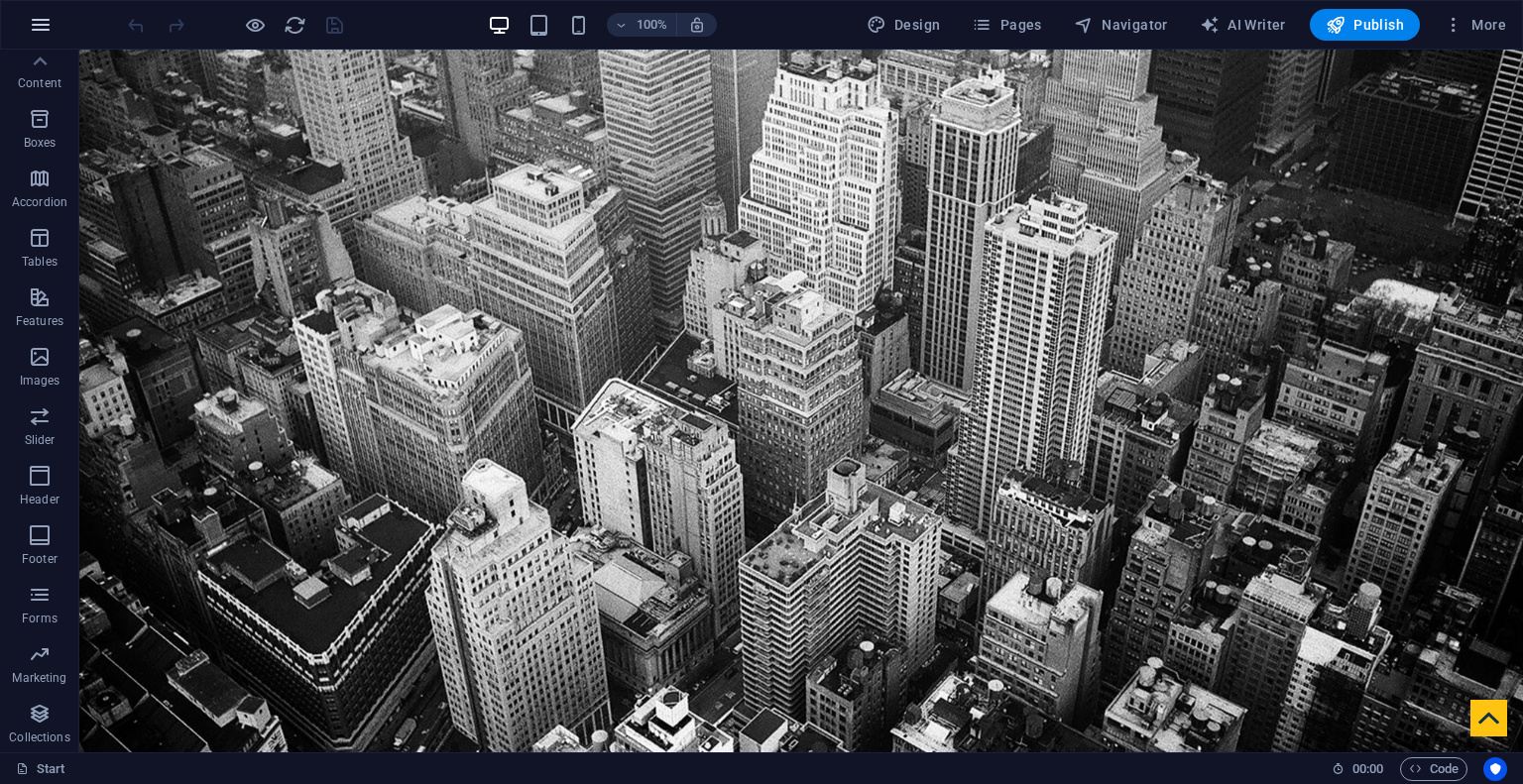 click at bounding box center [41, 25] 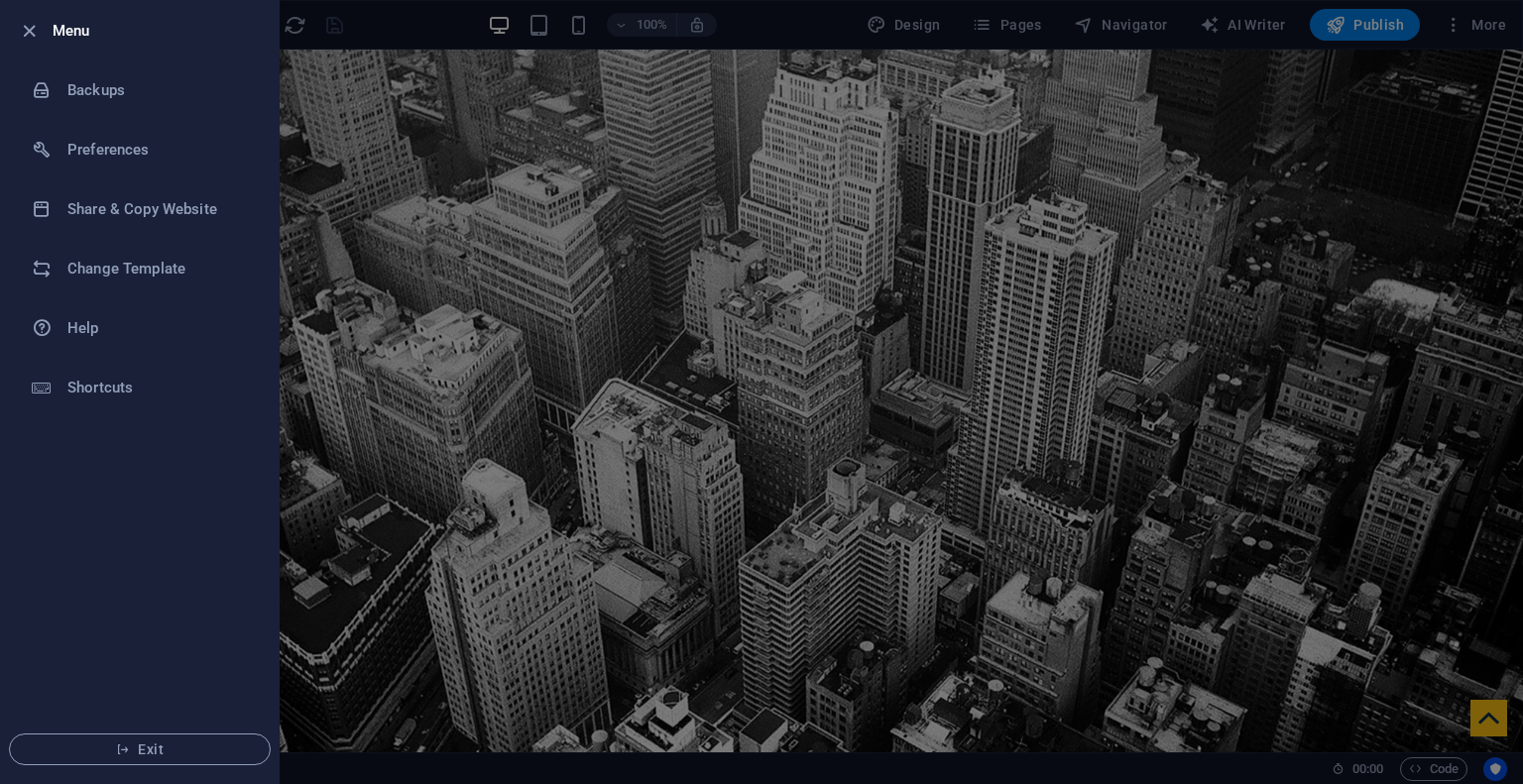 click at bounding box center (762, 392) 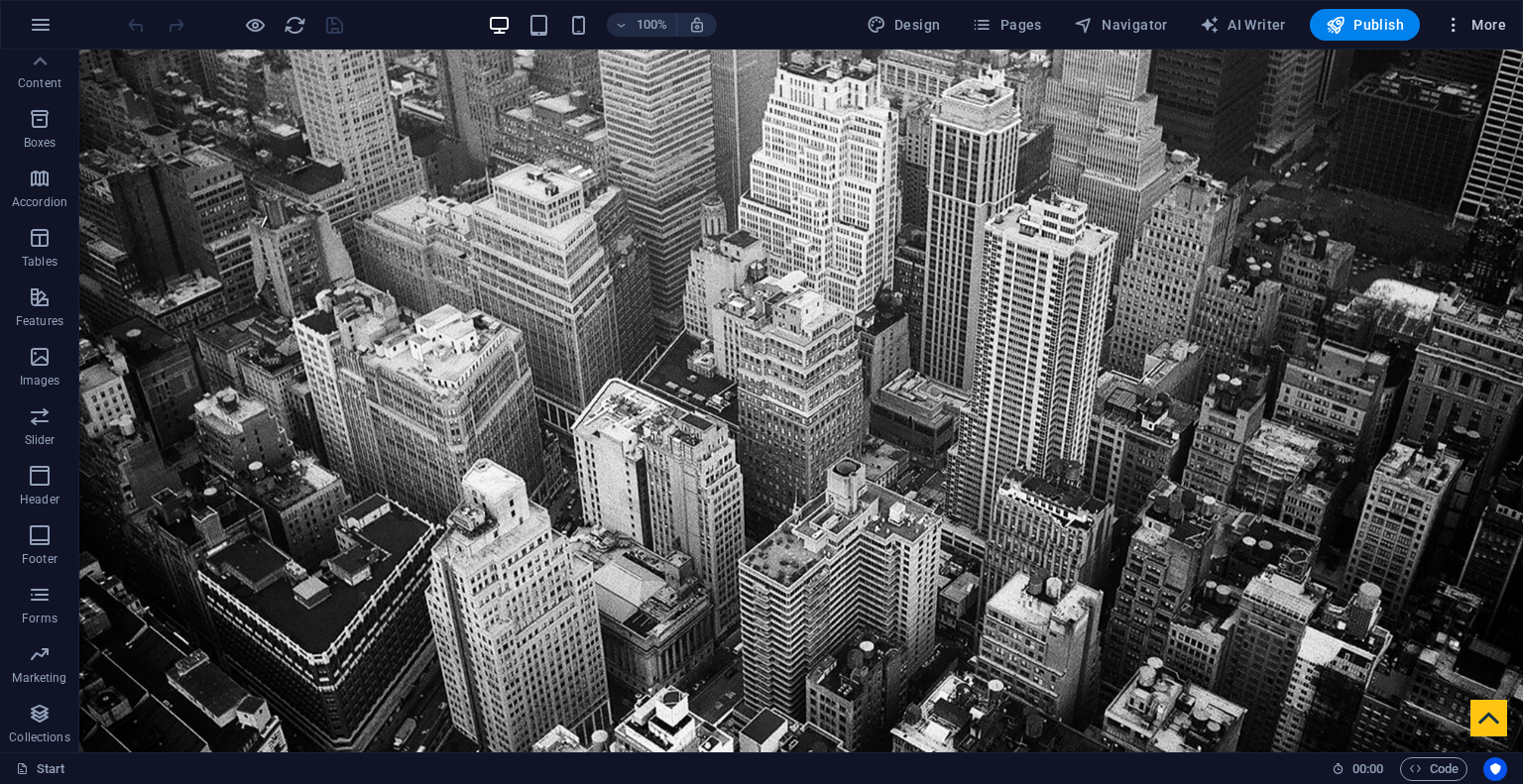 click at bounding box center [1454, 25] 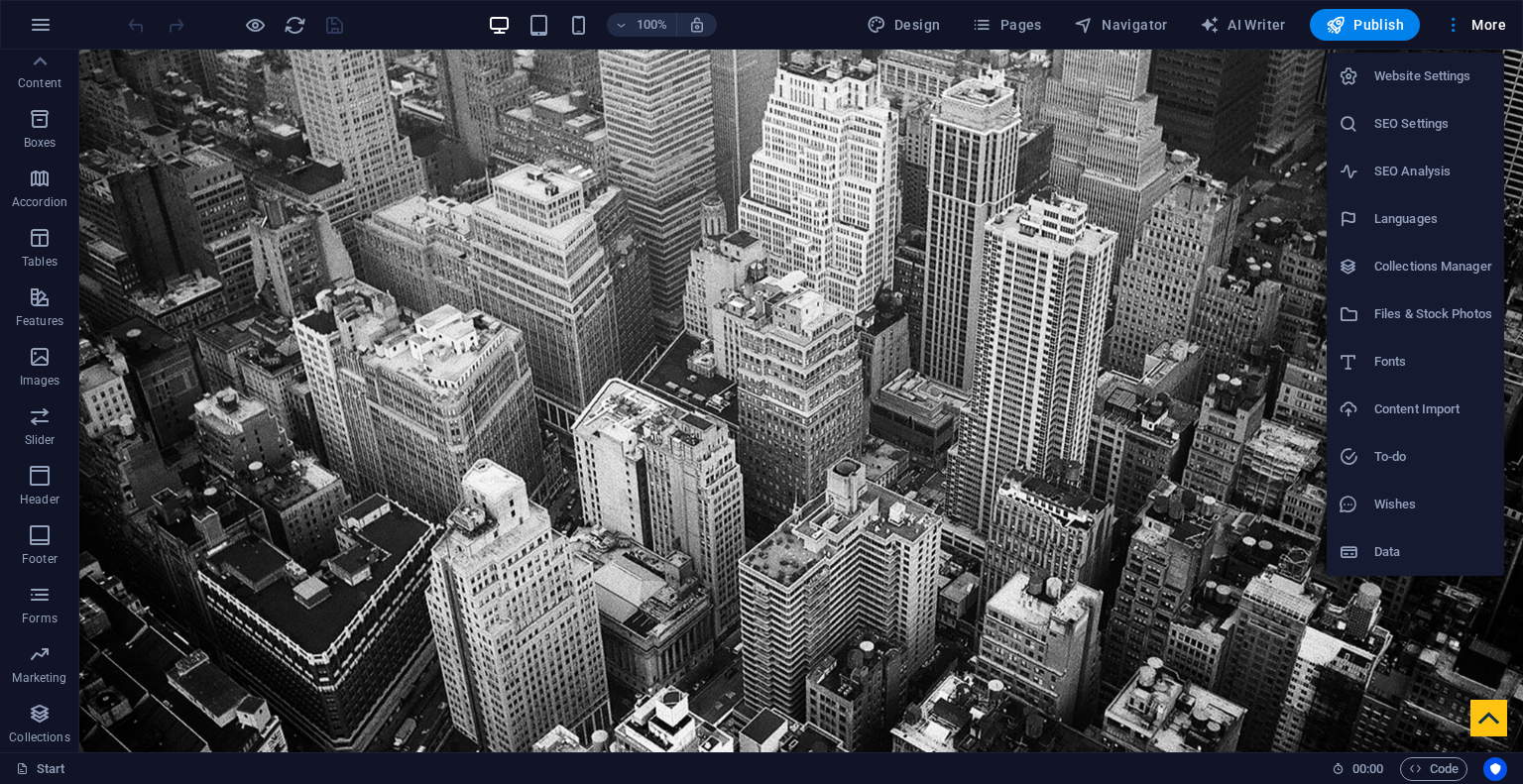 click on "Website Settings" at bounding box center (1433, 76) 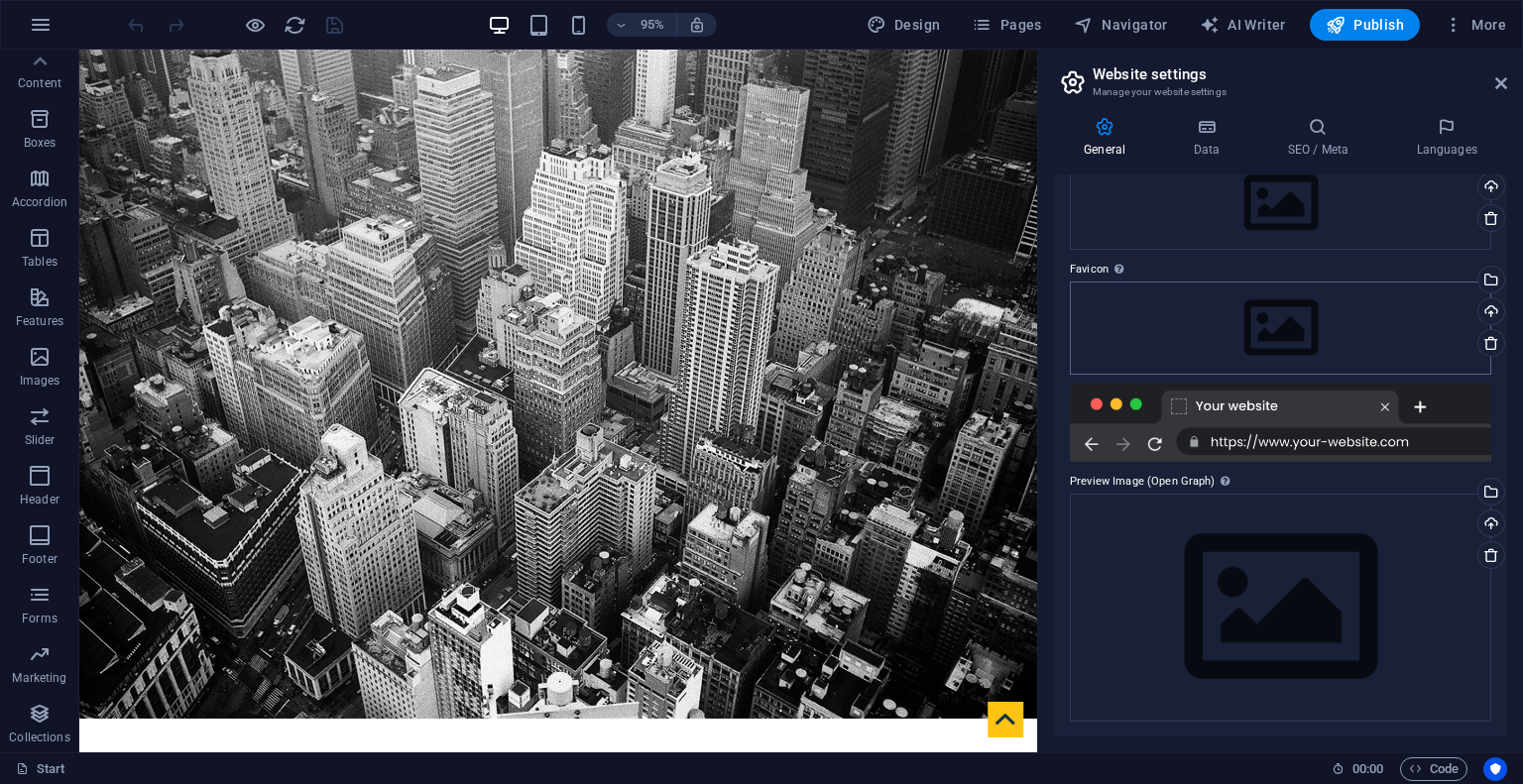 scroll, scrollTop: 0, scrollLeft: 0, axis: both 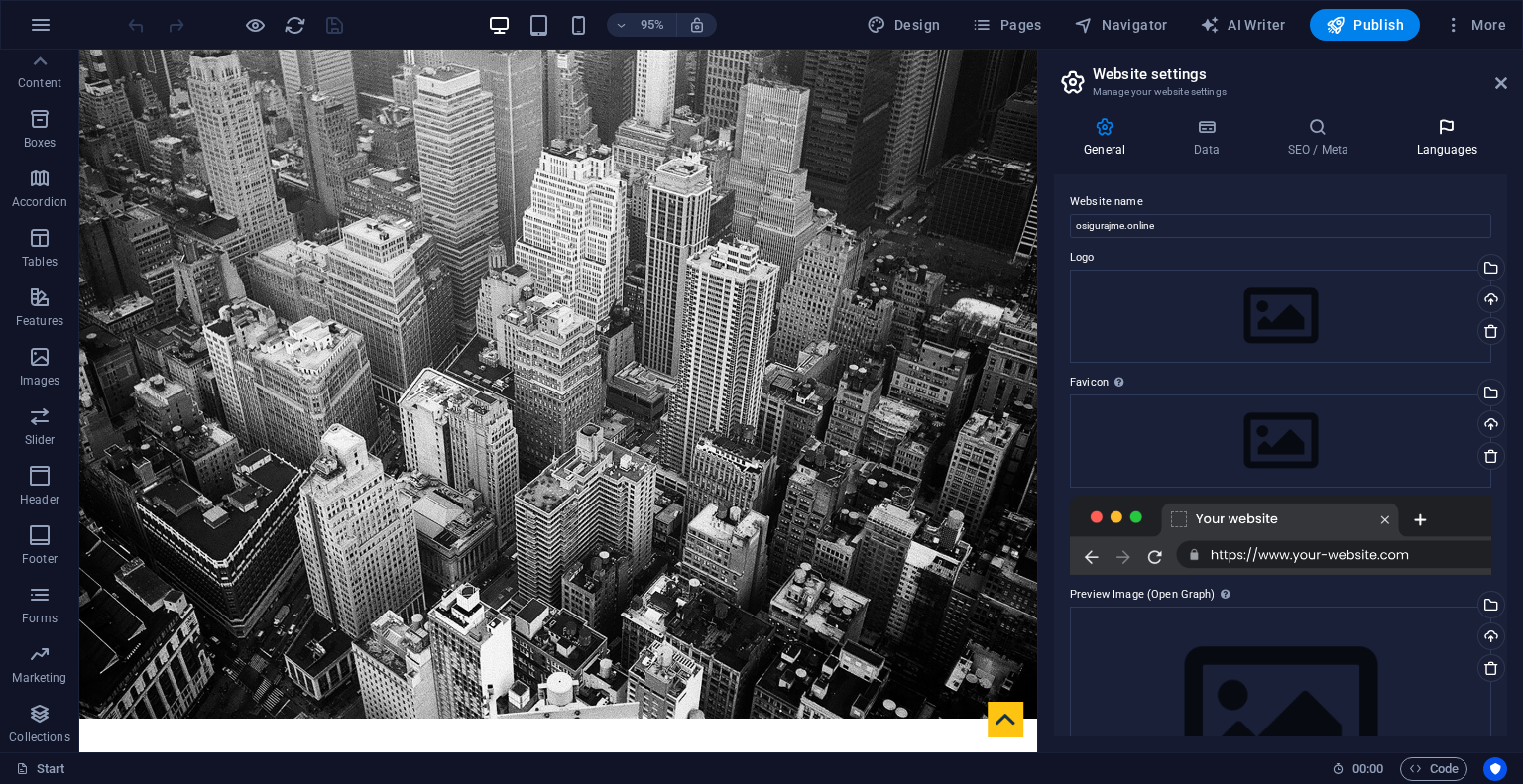 click at bounding box center [1447, 127] 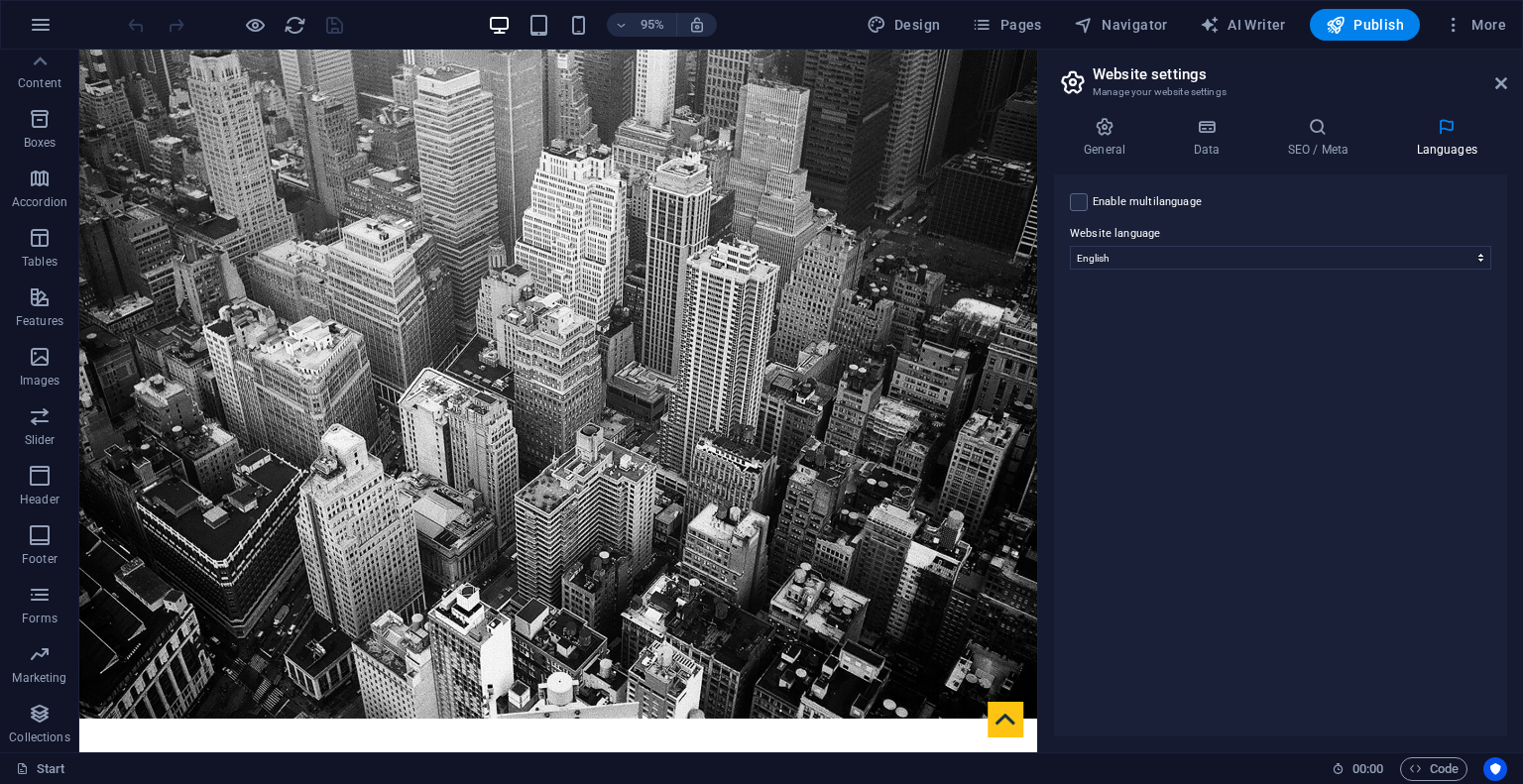 click on "Enable multilanguage To disable multilanguage delete all languages until only one language remains. Website language Abkhazian Afar Afrikaans Akan Albanian Amharic Arabic Aragonese Armenian Assamese Avaric Avestan Aymara Azerbaijani Bambara Bashkir Basque Belarusian Bengali Bihari languages Bislama Bokmål Bosnian Breton Bulgarian Burmese Catalan Central Khmer Chamorro Chechen Chinese Church Slavic Chuvash Cornish Corsican Cree Croatian Czech Danish Dutch Dzongkha English Esperanto Estonian Ewe Faroese Farsi (Persian) Fijian Finnish French Fulah Gaelic Galician Ganda Georgian German Greek Greenlandic Guaraní Gujarati Haitian Creole Hausa Hebrew Herero Hindi Hiri Motu Hungarian Icelandic Ido Igbo Indonesian Interlingua Interlingue Inuktitut Inupiaq Irish Italian Japanese Javanese Kannada Kanuri Kashmiri Kazakh Kikuyu Kinyarwanda Komi Kongo Korean Kurdish Kwanyama Kyrgyz Lao Latin Latvian Limburgish Lingala Lithuanian Luba-Katanga Luxembourgish Macedonian Malagasy Malay Malayalam Maldivian Maltese Manx Maori 1" at bounding box center [1280, 455] 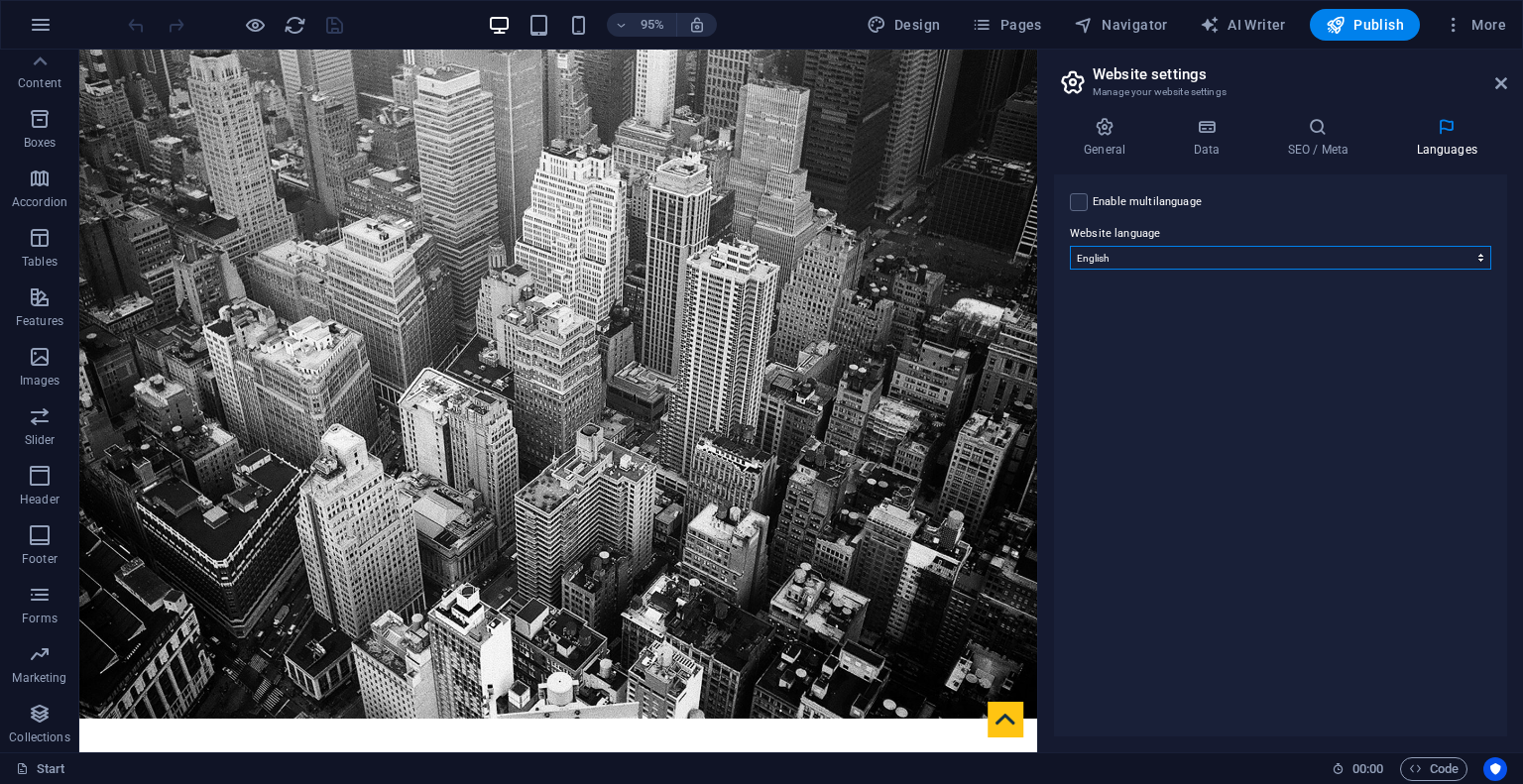 click on "Abkhazian Afar Afrikaans Akan Albanian Amharic Arabic Aragonese Armenian Assamese Avaric Avestan Aymara Azerbaijani Bambara Bashkir Basque Belarusian Bengali Bihari languages Bislama Bokmål Bosnian Breton Bulgarian Burmese Catalan Central Khmer Chamorro Chechen Chinese Church Slavic Chuvash Cornish Corsican Cree Croatian Czech Danish Dutch Dzongkha English Esperanto Estonian Ewe Faroese Farsi (Persian) Fijian Finnish French Fulah Gaelic Galician Ganda Georgian German Greek Greenlandic Guaraní Gujarati Haitian Creole Hausa Hebrew Herero Hindi Hiri Motu Hungarian Icelandic Ido Igbo Indonesian Interlingua Interlingue Inuktitut Inupiaq Irish Italian Japanese Javanese Kannada Kanuri Kashmiri Kazakh Kikuyu Kinyarwanda Komi Kongo Korean Kurdish Kwanyama Kyrgyz Lao Latin Latvian Limburgish Lingala Lithuanian Luba-Katanga Luxembourgish Macedonian Malagasy Malay Malayalam Maldivian Maltese Manx Maori Marathi Marshallese Mongolian Nauru Navajo Ndonga Nepali North Ndebele Northern Sami Norwegian Norwegian Nynorsk Nuosu" at bounding box center [1280, 258] 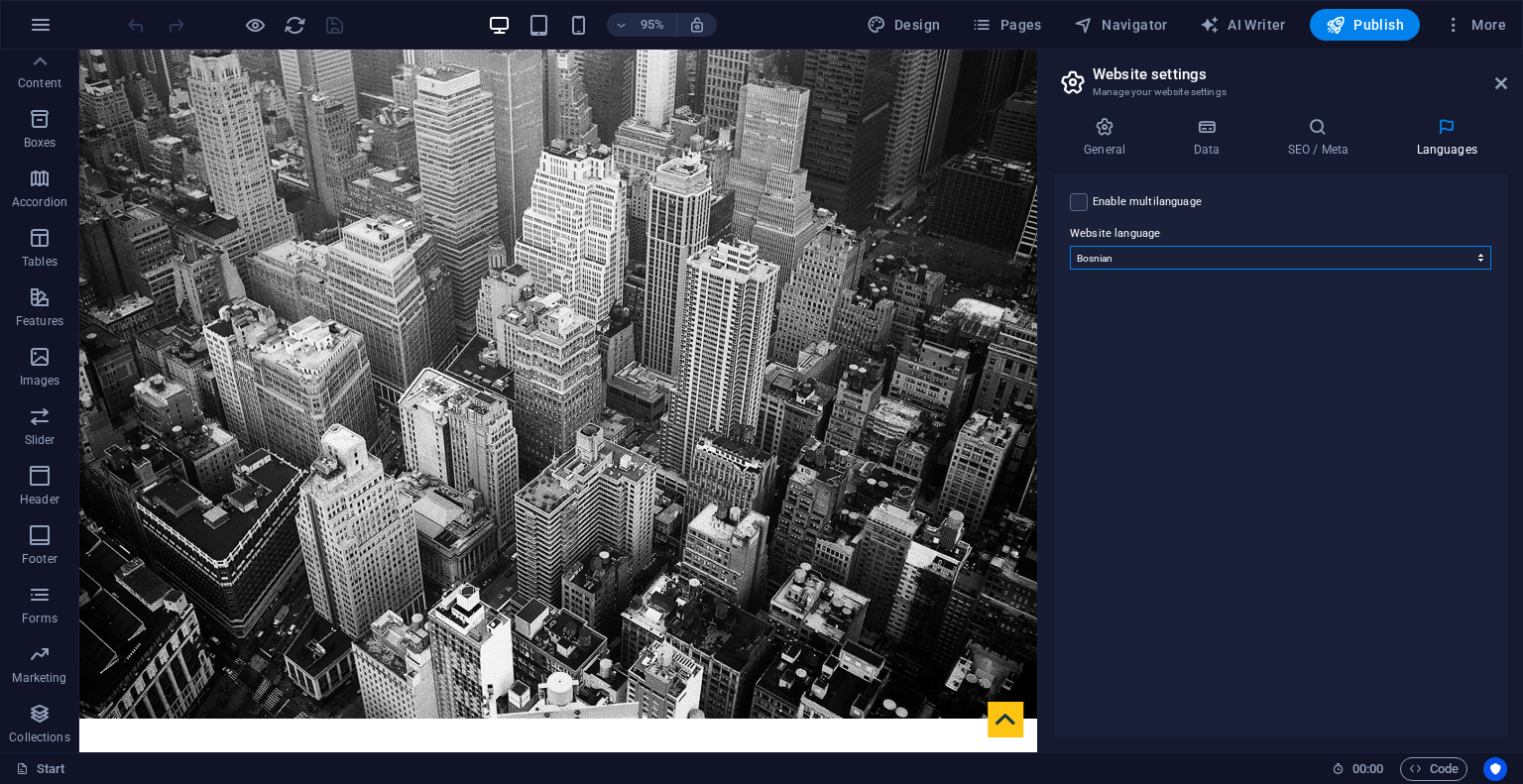 click on "Abkhazian Afar Afrikaans Akan Albanian Amharic Arabic Aragonese Armenian Assamese Avaric Avestan Aymara Azerbaijani Bambara Bashkir Basque Belarusian Bengali Bihari languages Bislama Bokmål Bosnian Breton Bulgarian Burmese Catalan Central Khmer Chamorro Chechen Chinese Church Slavic Chuvash Cornish Corsican Cree Croatian Czech Danish Dutch Dzongkha English Esperanto Estonian Ewe Faroese Farsi (Persian) Fijian Finnish French Fulah Gaelic Galician Ganda Georgian German Greek Greenlandic Guaraní Gujarati Haitian Creole Hausa Hebrew Herero Hindi Hiri Motu Hungarian Icelandic Ido Igbo Indonesian Interlingua Interlingue Inuktitut Inupiaq Irish Italian Japanese Javanese Kannada Kanuri Kashmiri Kazakh Kikuyu Kinyarwanda Komi Kongo Korean Kurdish Kwanyama Kyrgyz Lao Latin Latvian Limburgish Lingala Lithuanian Luba-Katanga Luxembourgish Macedonian Malagasy Malay Malayalam Maldivian Maltese Manx Maori Marathi Marshallese Mongolian Nauru Navajo Ndonga Nepali North Ndebele Northern Sami Norwegian Norwegian Nynorsk Nuosu" at bounding box center (1280, 258) 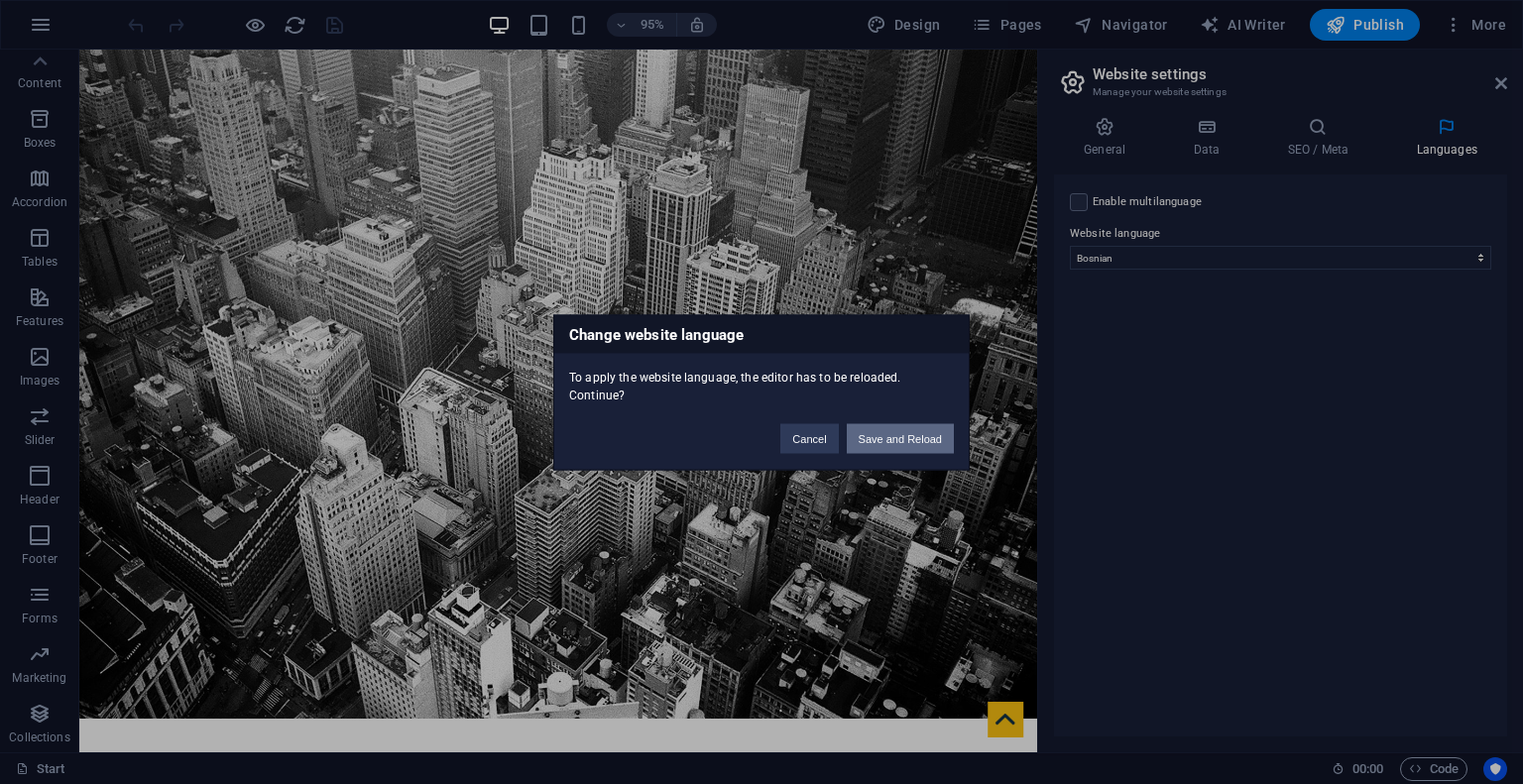 click on "Save and Reload" at bounding box center (900, 438) 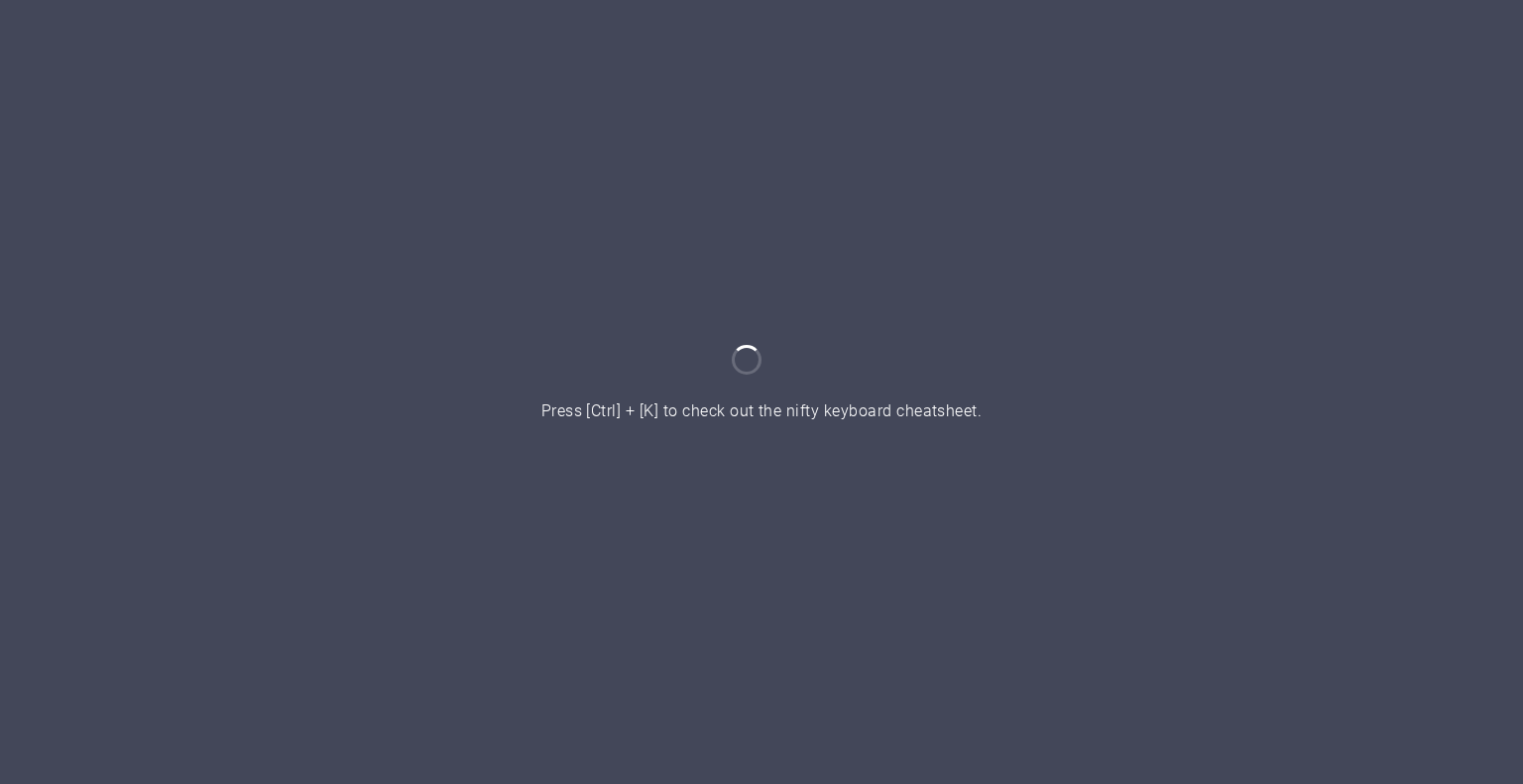 scroll, scrollTop: 0, scrollLeft: 0, axis: both 